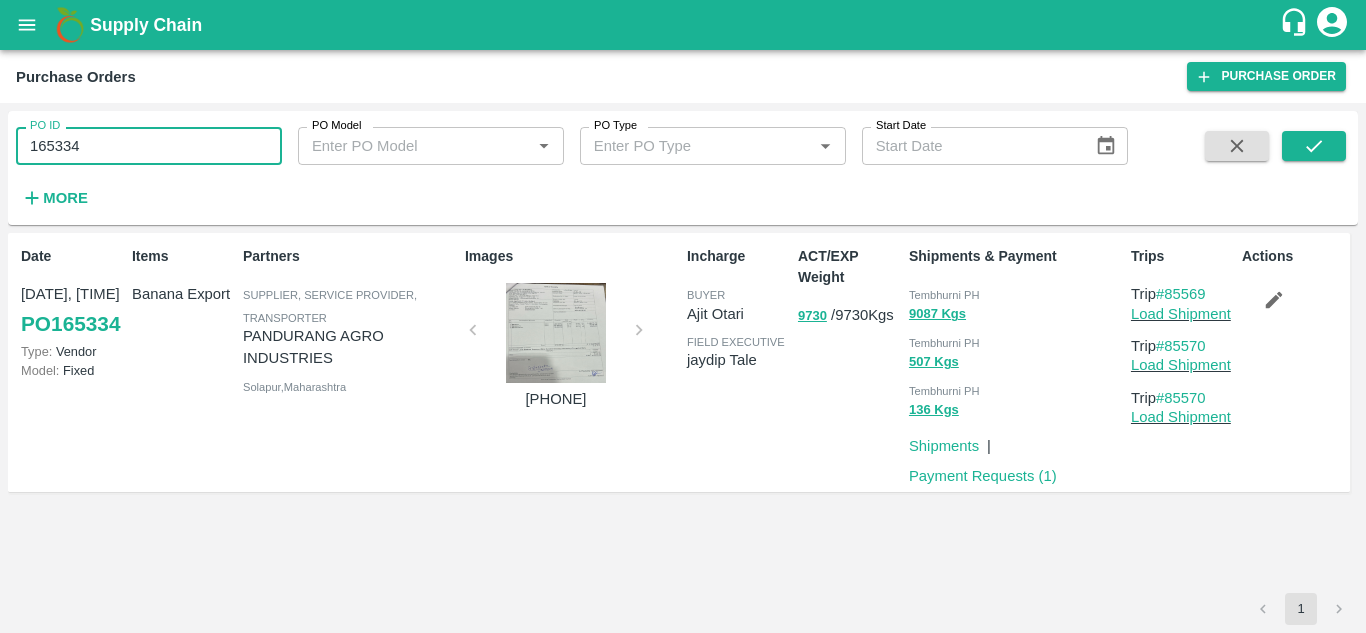 scroll, scrollTop: 0, scrollLeft: 0, axis: both 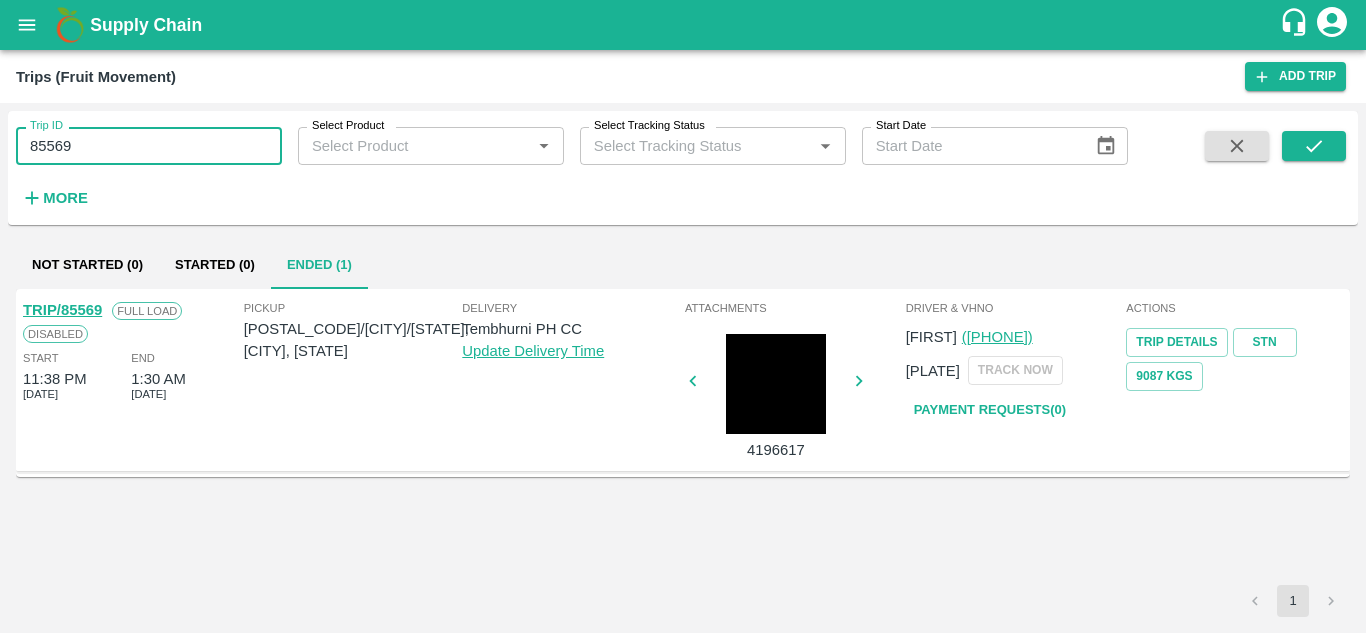click on "85569" at bounding box center (149, 146) 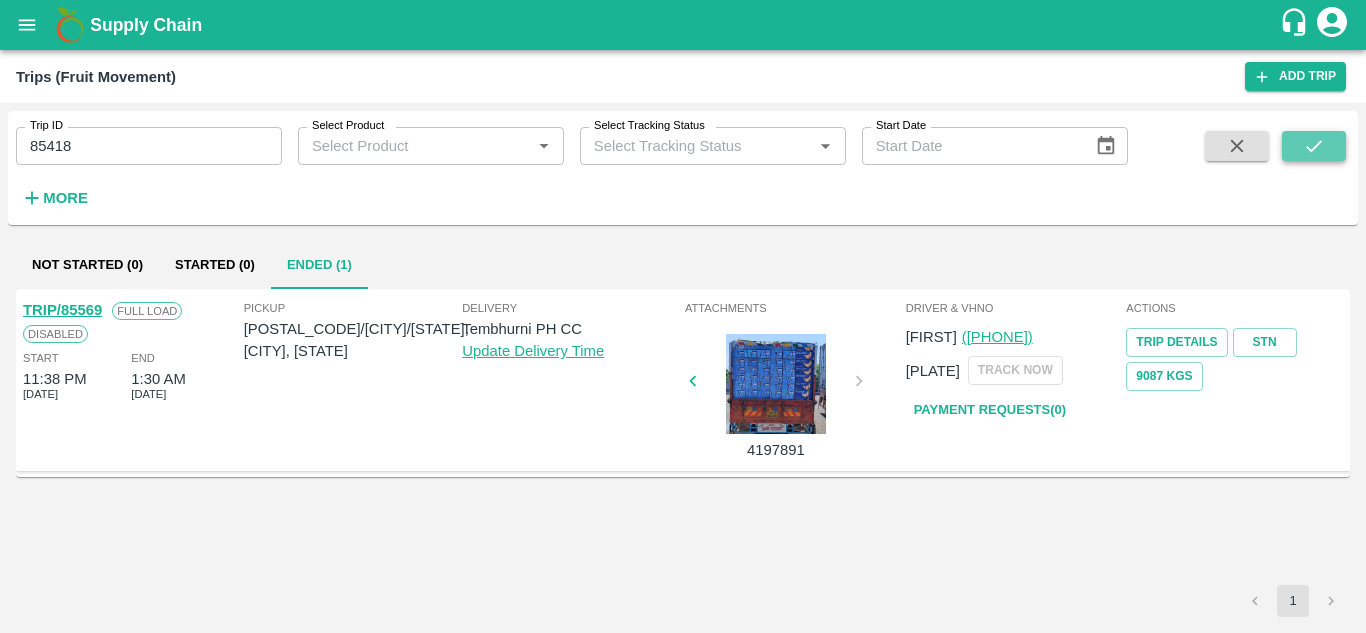 click 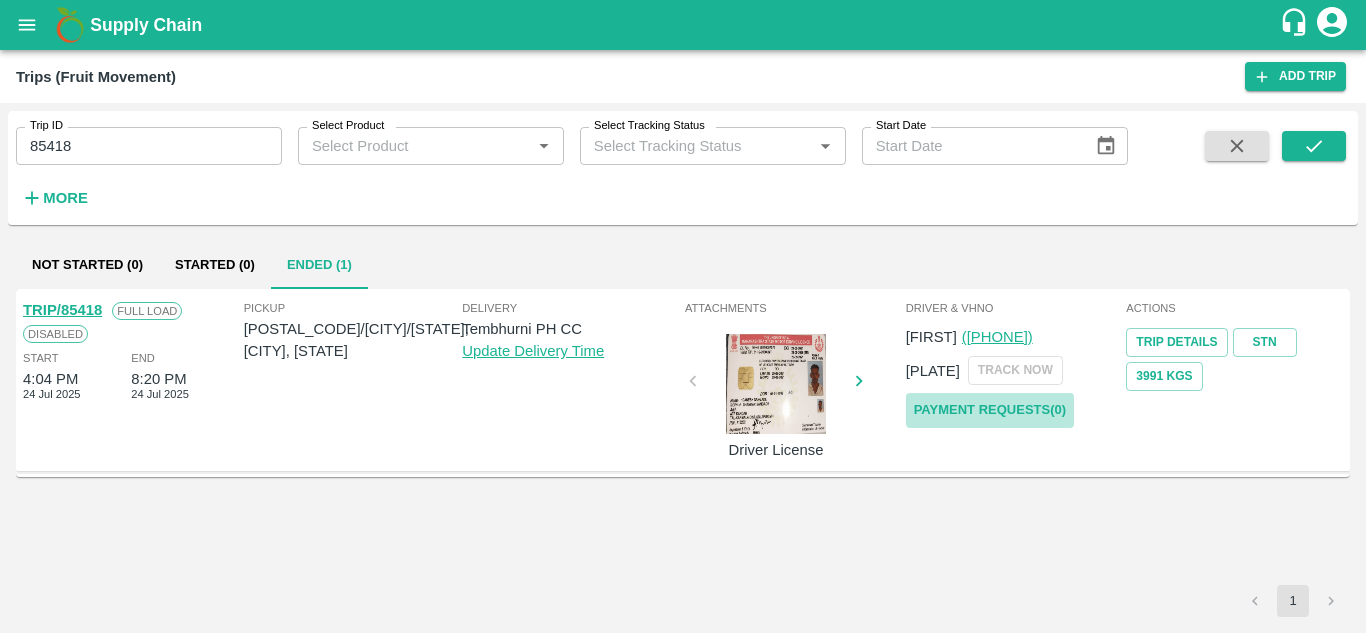 click on "Payment Requests( 0 )" at bounding box center (990, 410) 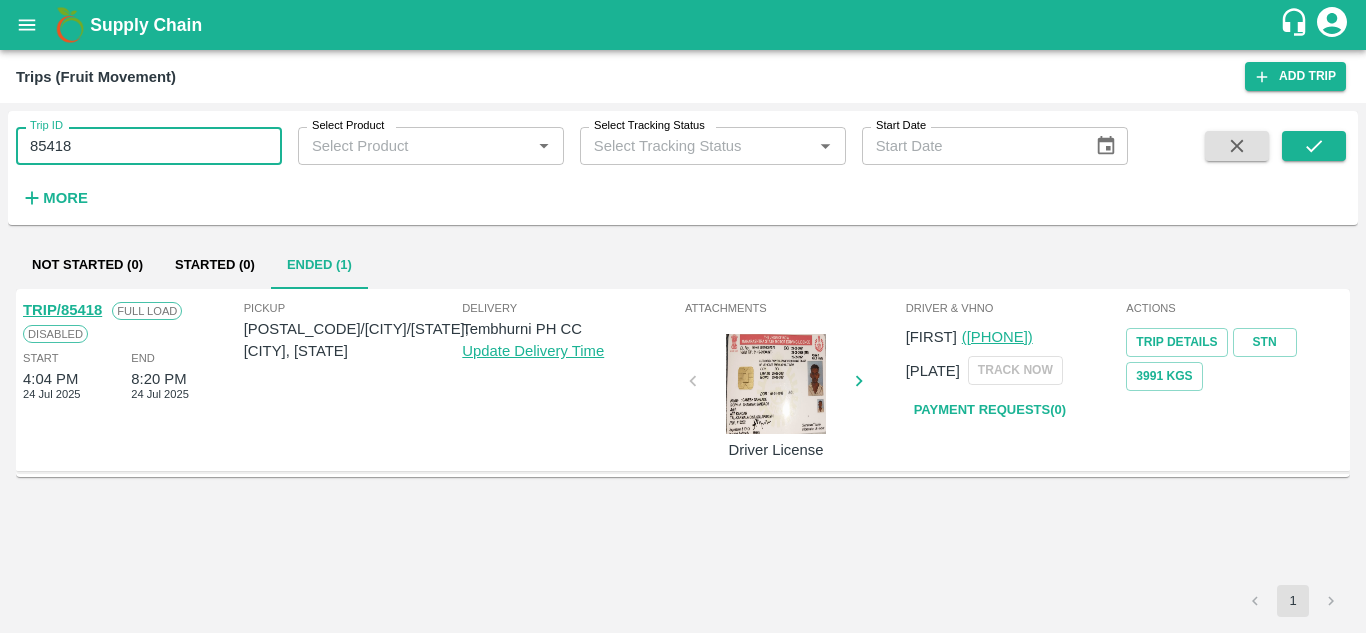 click on "85418" at bounding box center (149, 146) 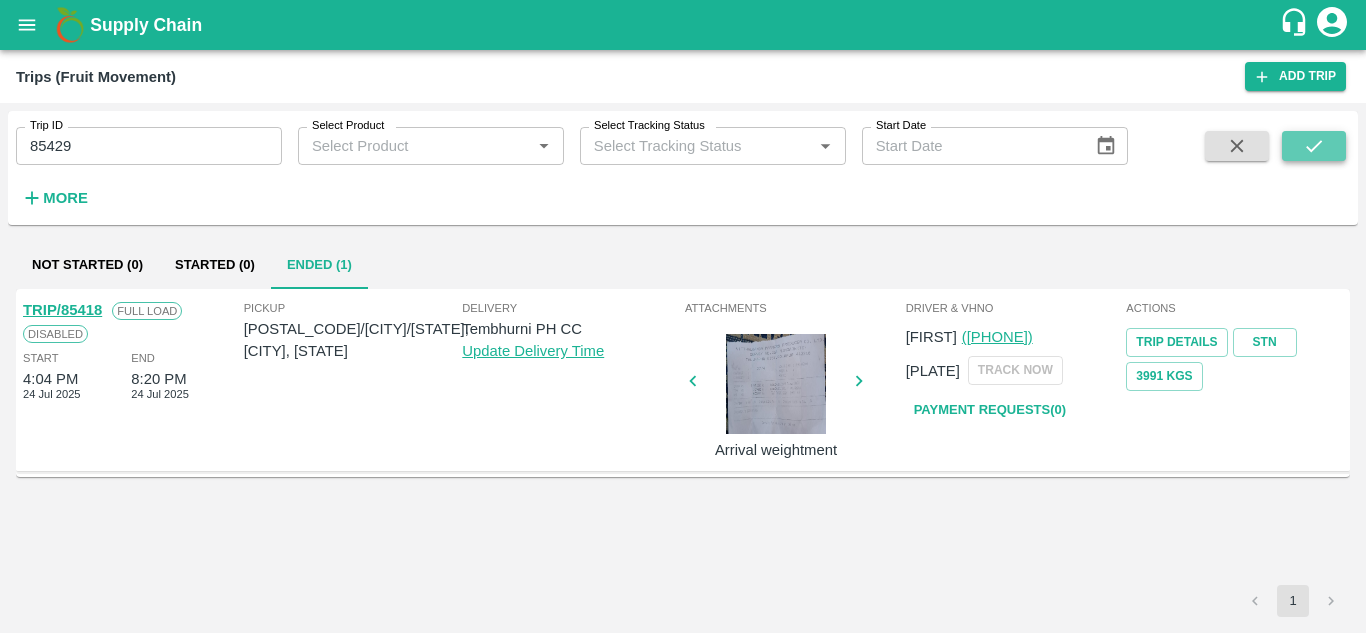 click 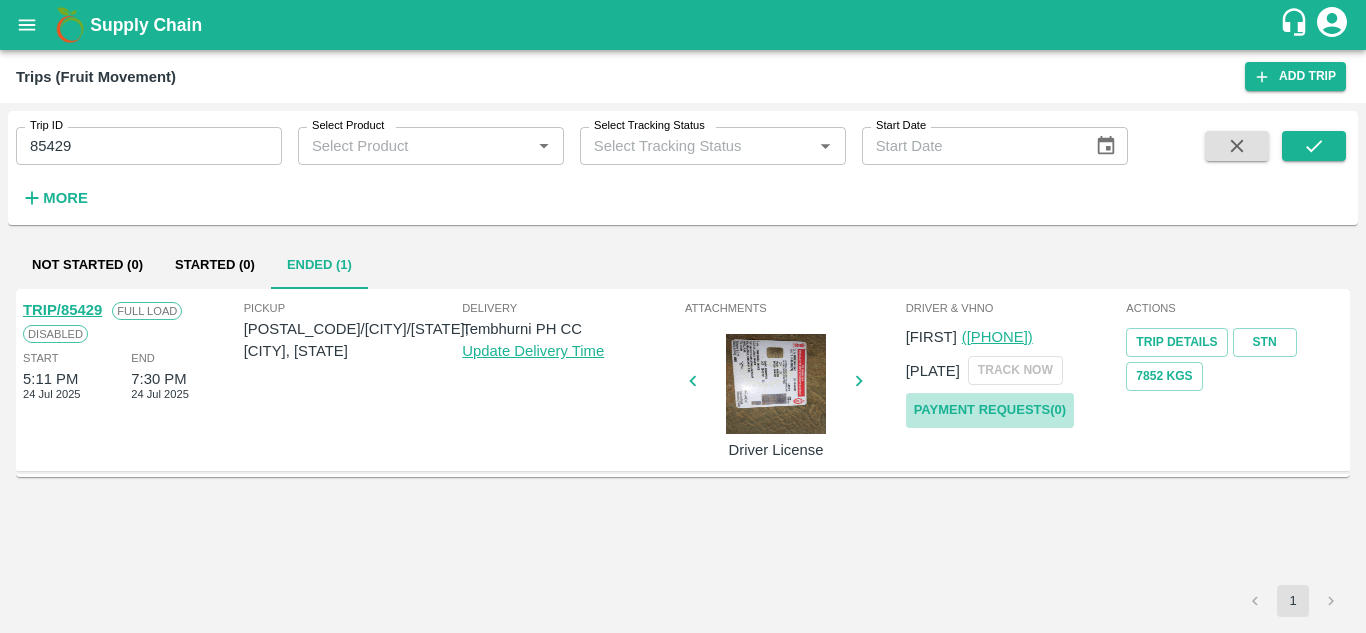 click on "Payment Requests( 0 )" at bounding box center (990, 410) 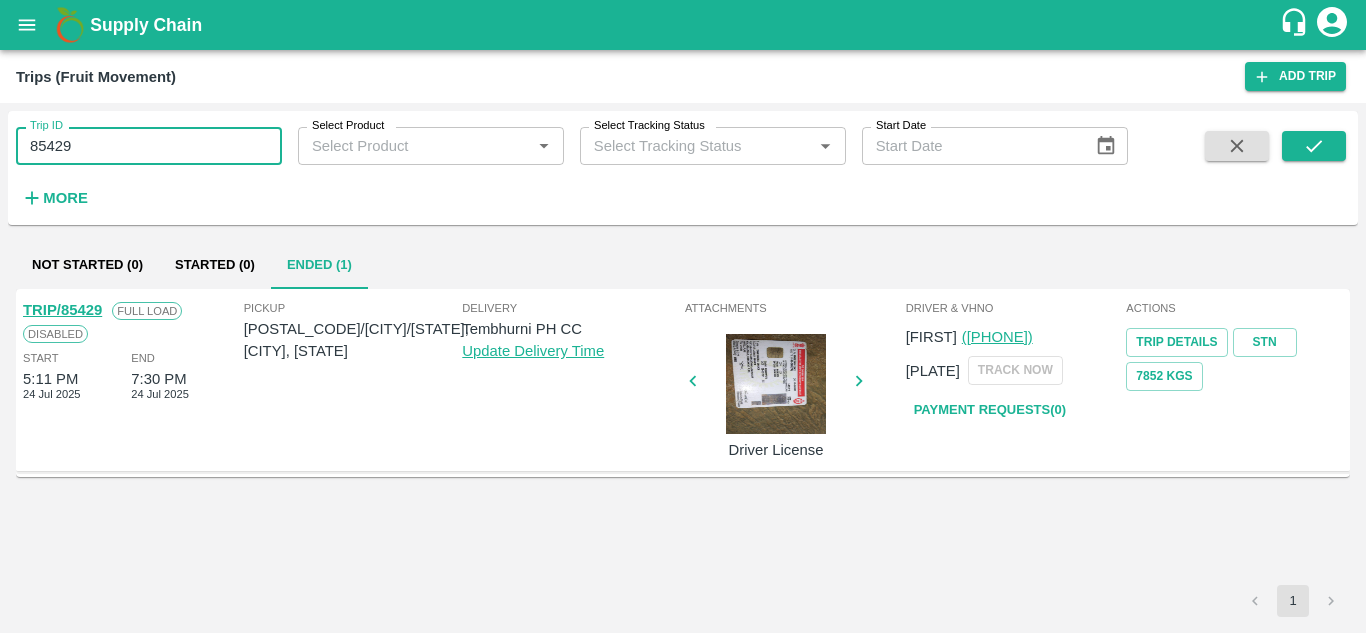 click on "85429" at bounding box center [149, 146] 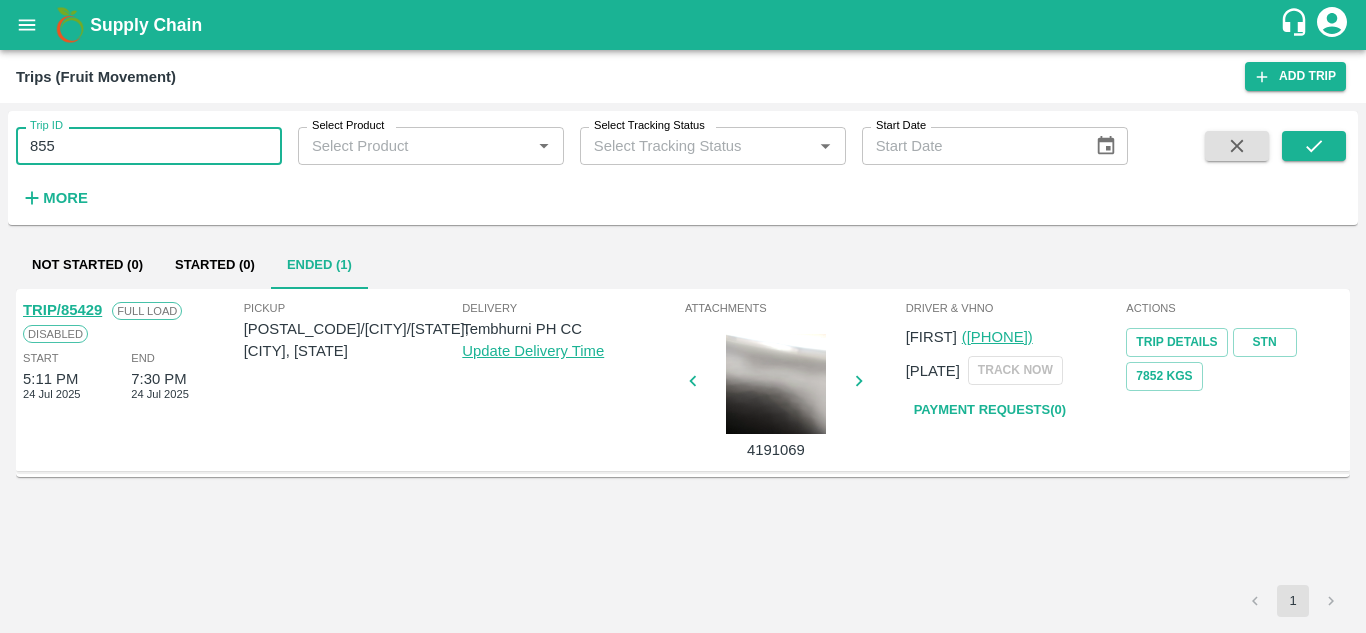 type on "855" 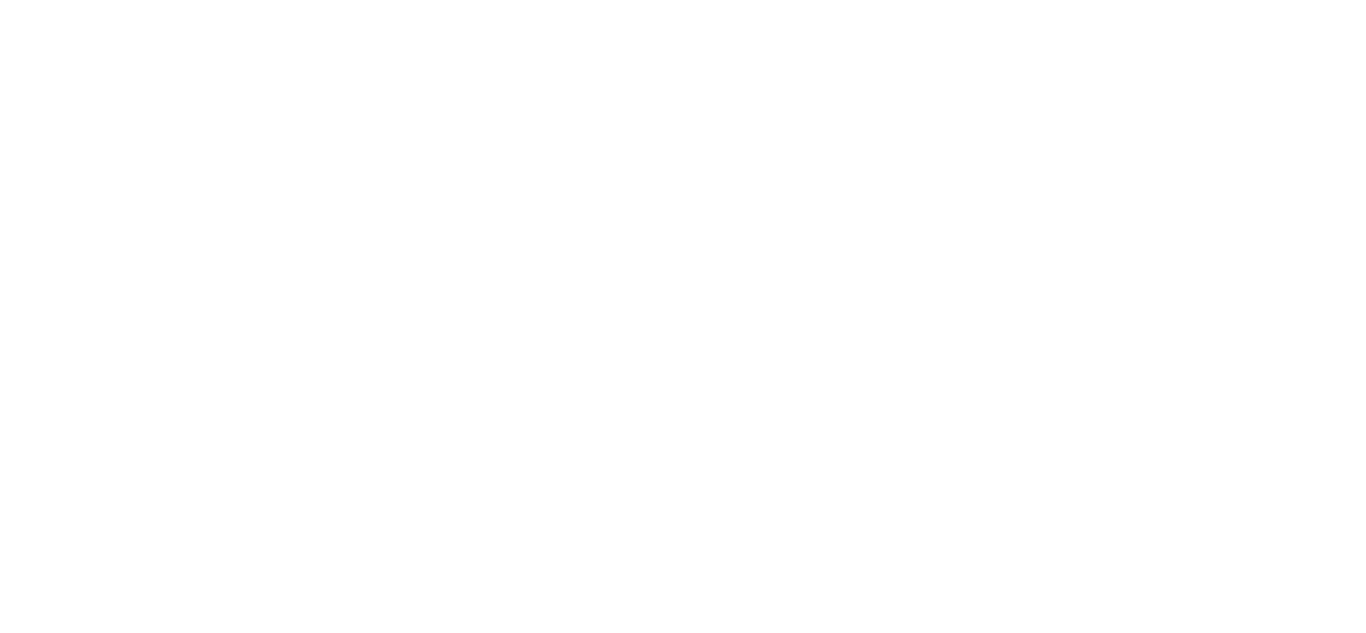 scroll, scrollTop: 0, scrollLeft: 0, axis: both 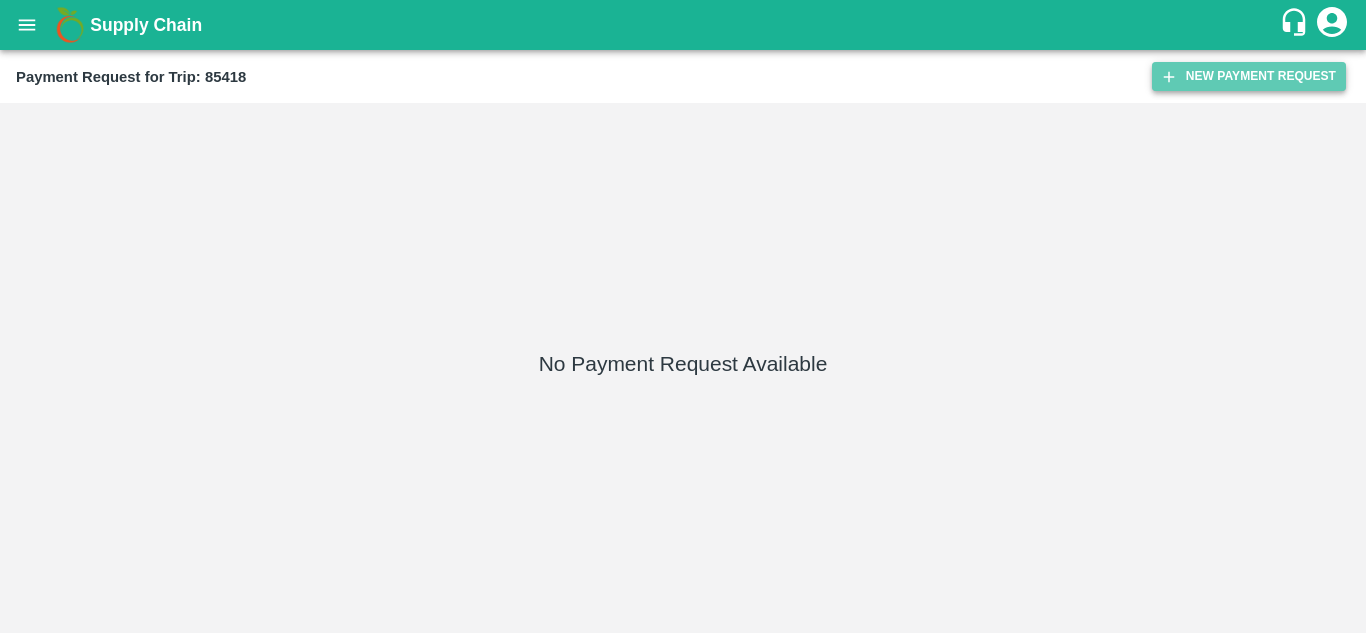 click on "New Payment Request" at bounding box center [1249, 76] 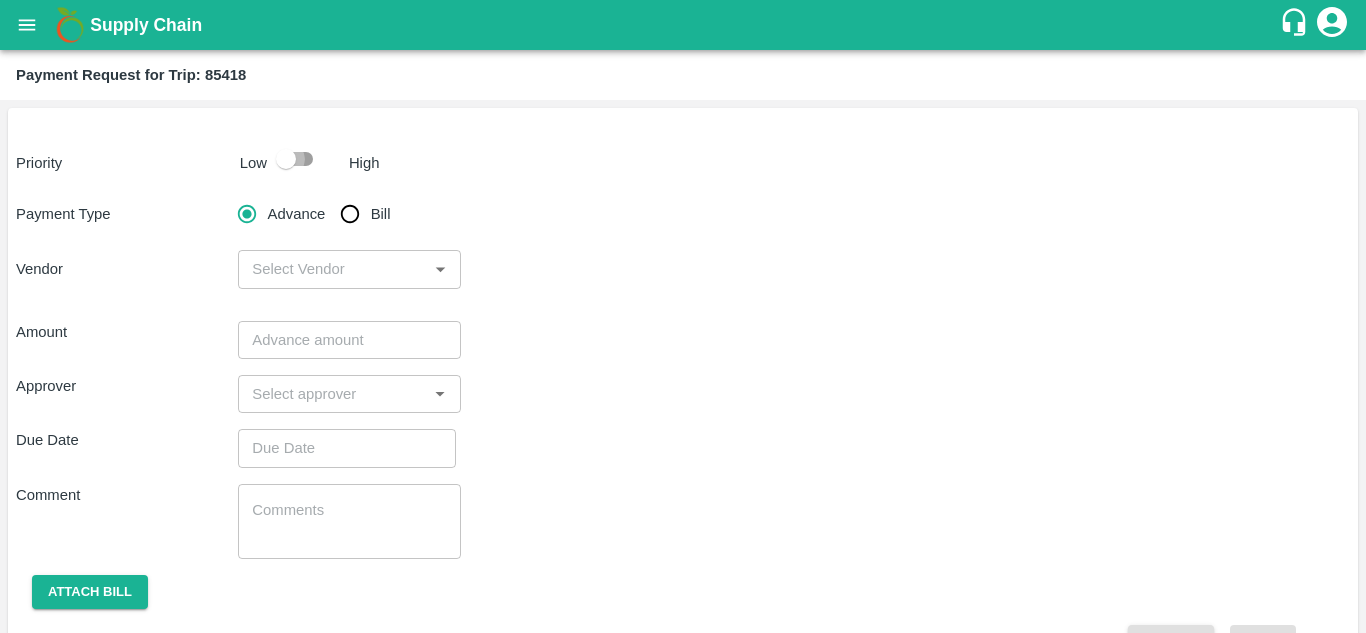 click at bounding box center (286, 159) 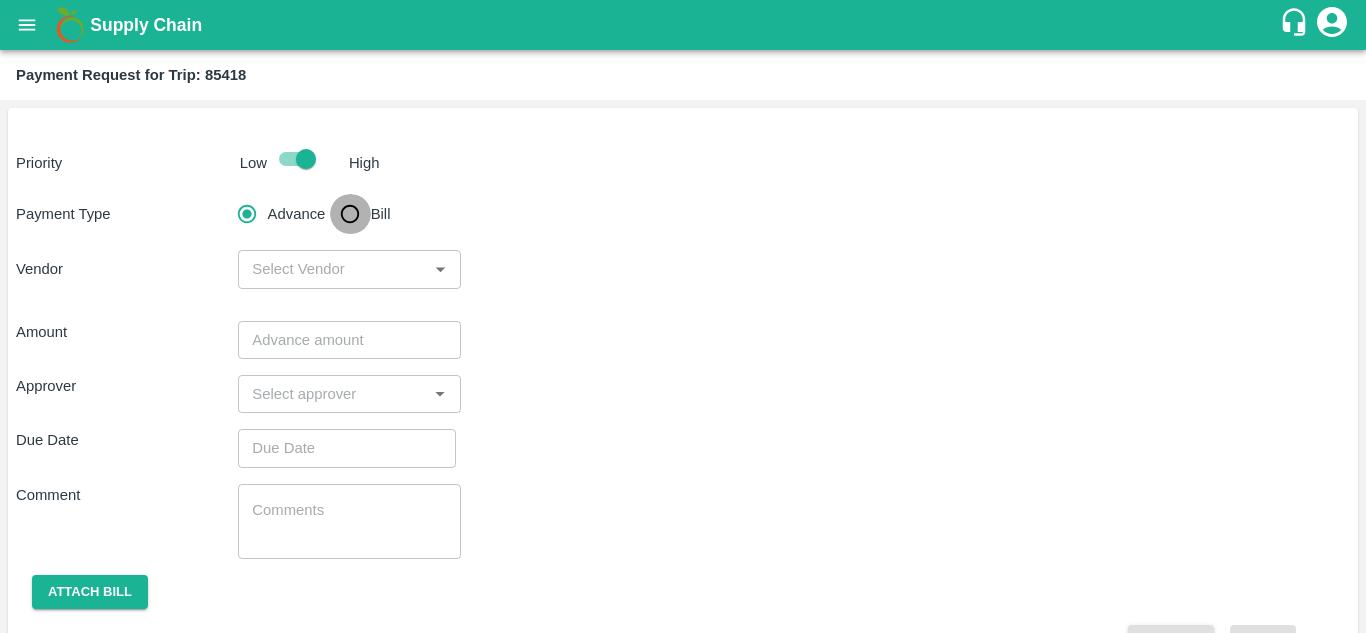 click on "Bill" at bounding box center [350, 214] 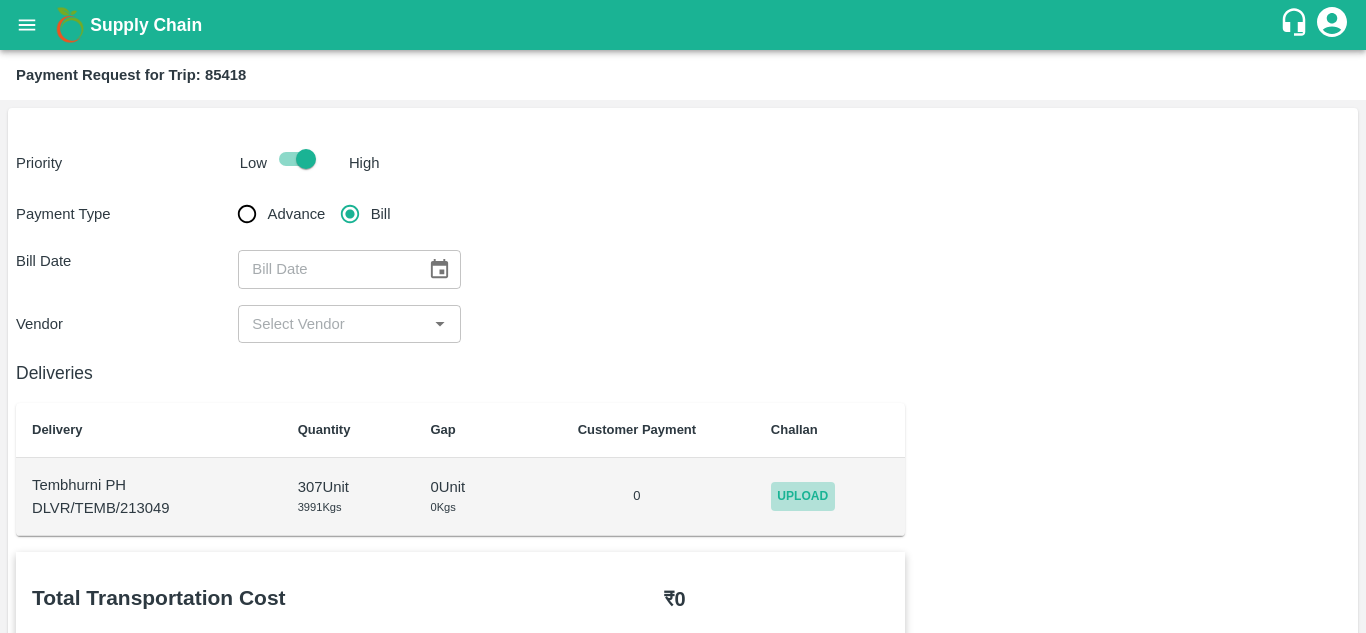 click on "Upload" at bounding box center [803, 496] 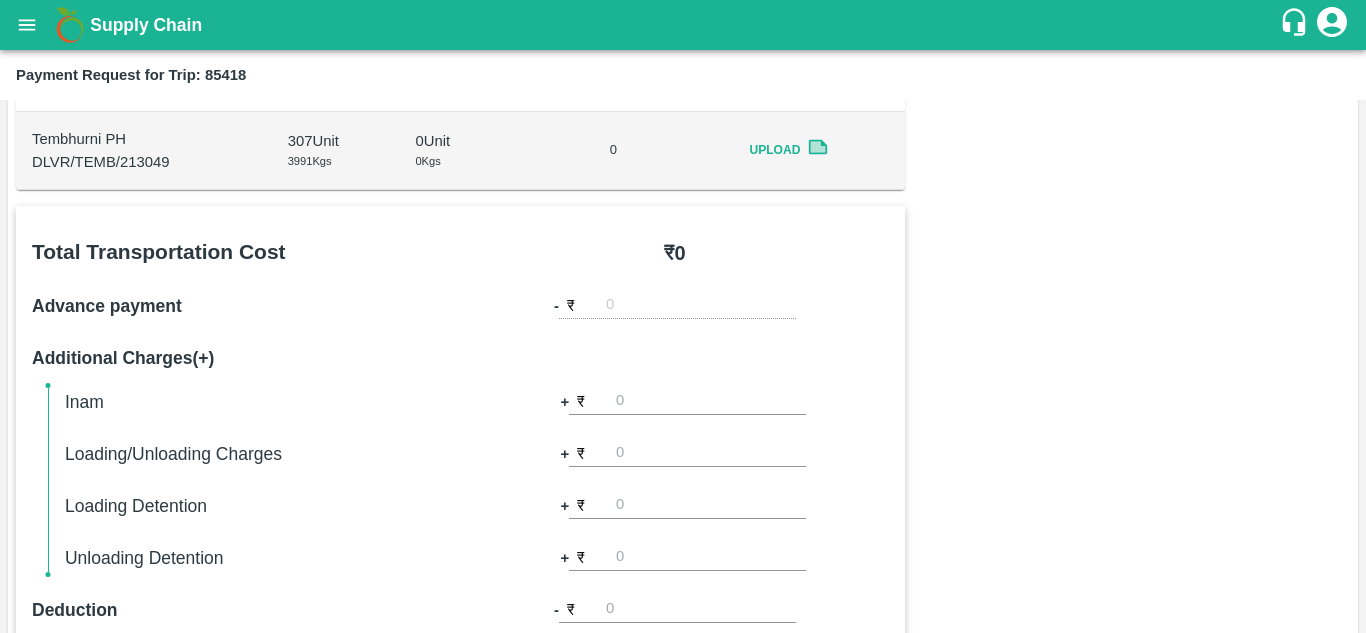 scroll, scrollTop: 0, scrollLeft: 0, axis: both 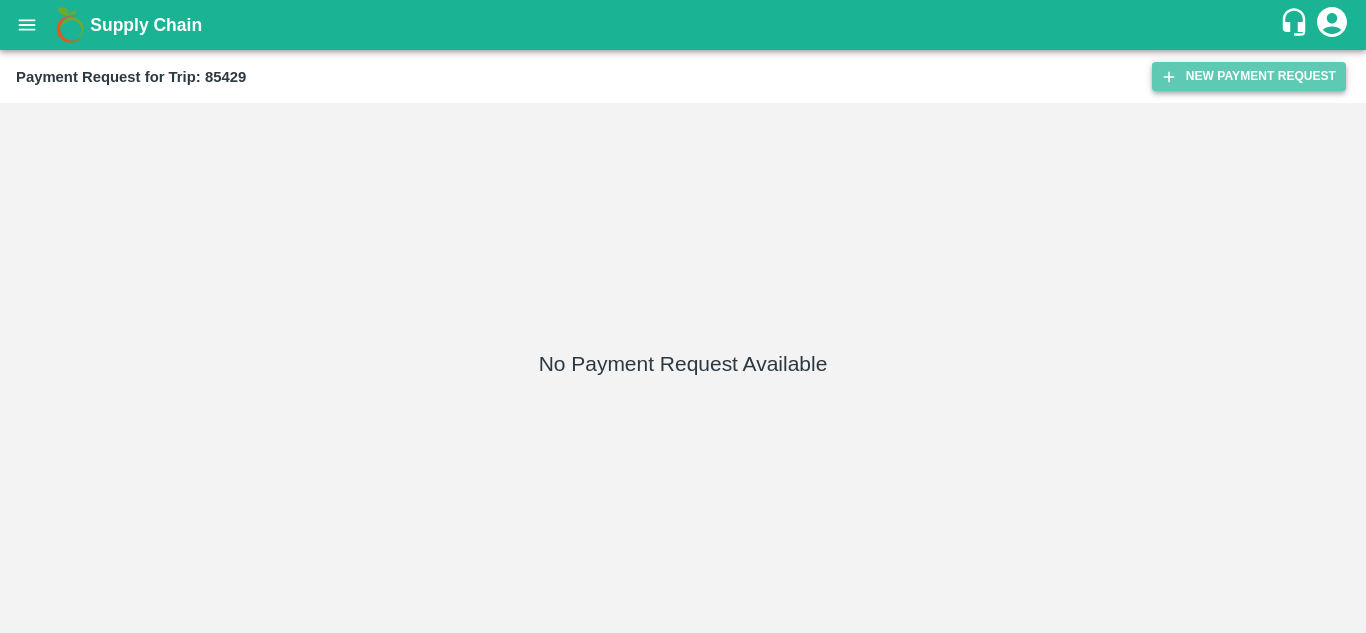 click on "New Payment Request" at bounding box center (1249, 76) 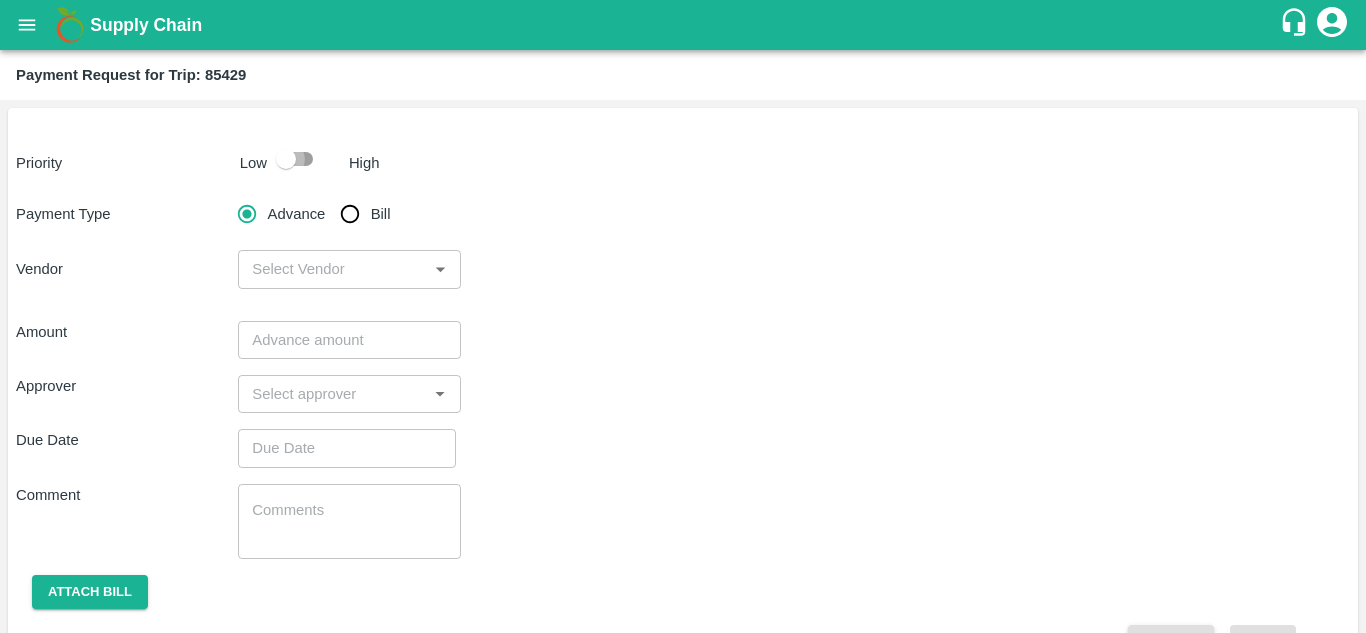 click at bounding box center [286, 159] 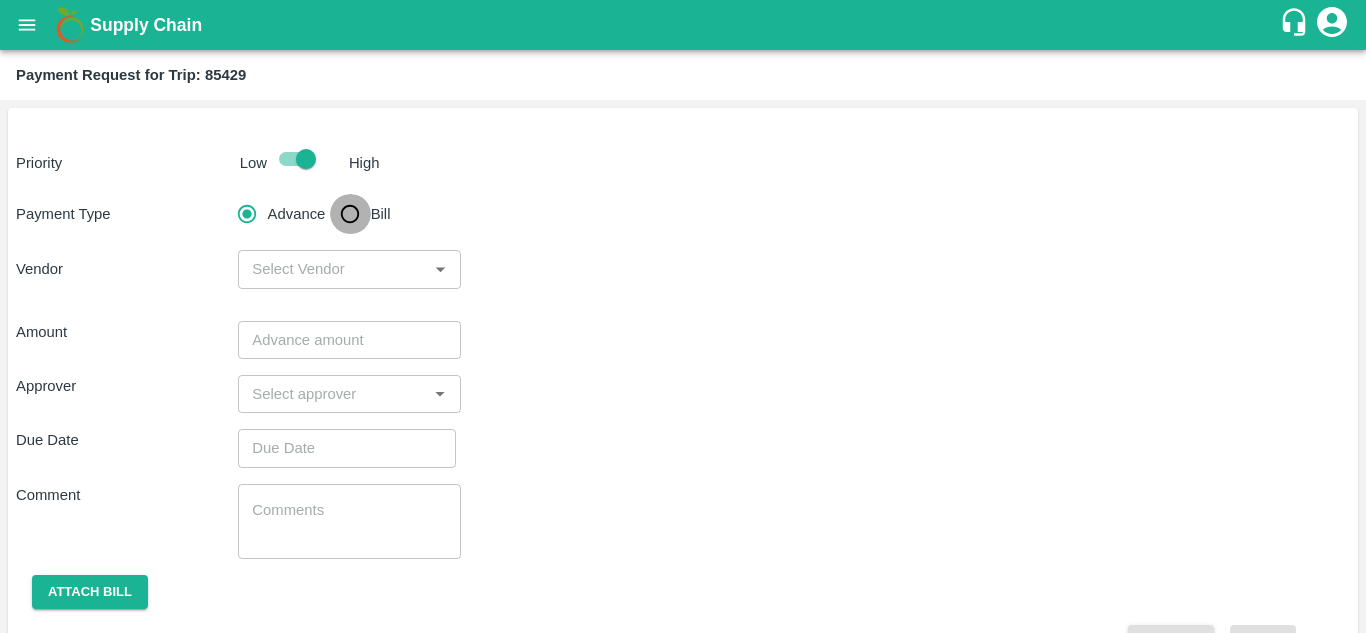 click on "Bill" at bounding box center (350, 214) 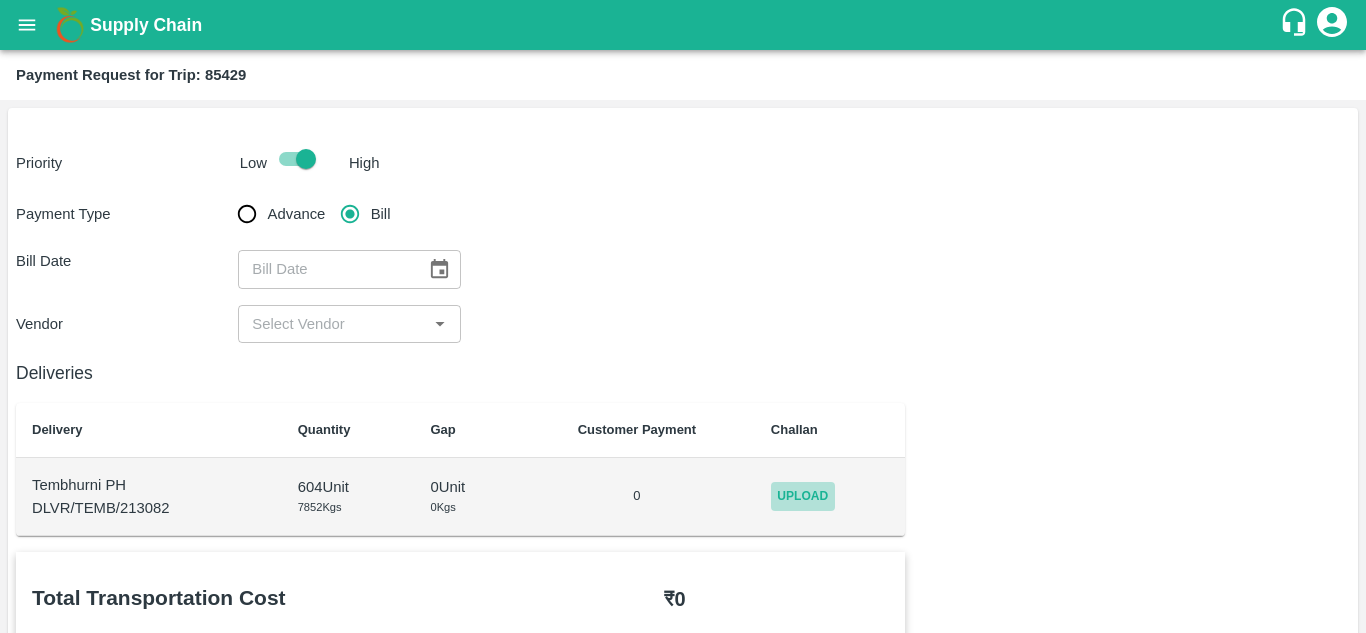 click on "Upload" at bounding box center (803, 496) 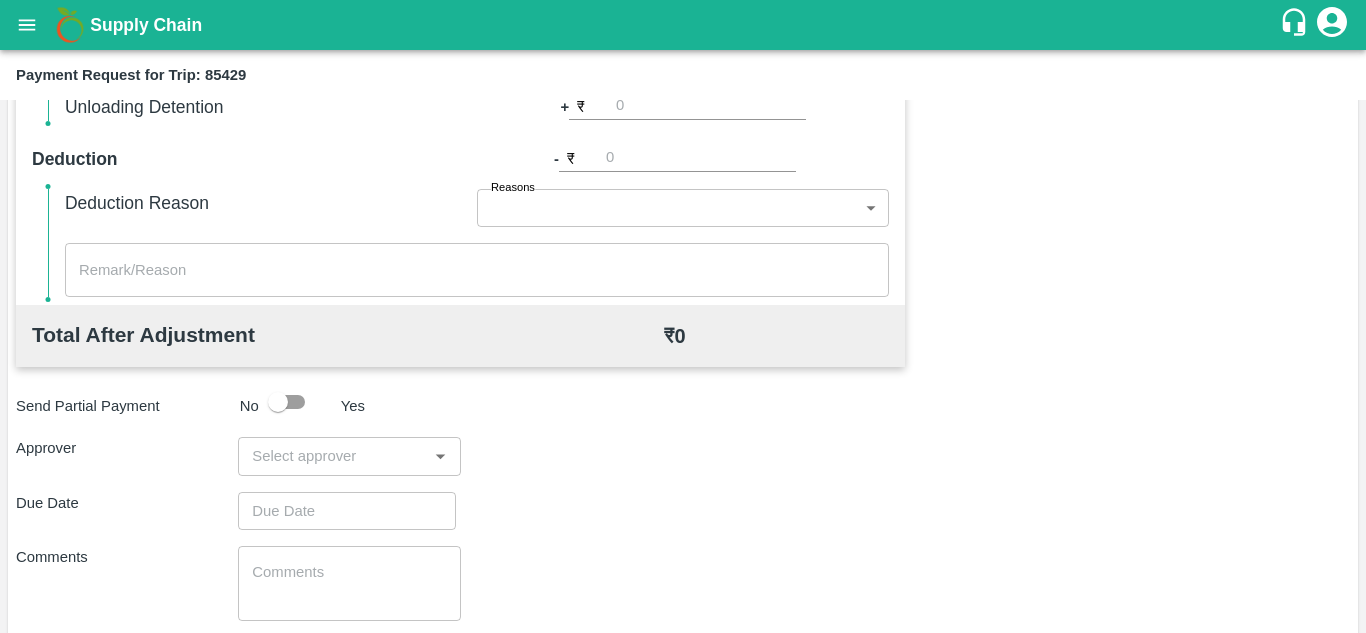 scroll, scrollTop: 0, scrollLeft: 0, axis: both 